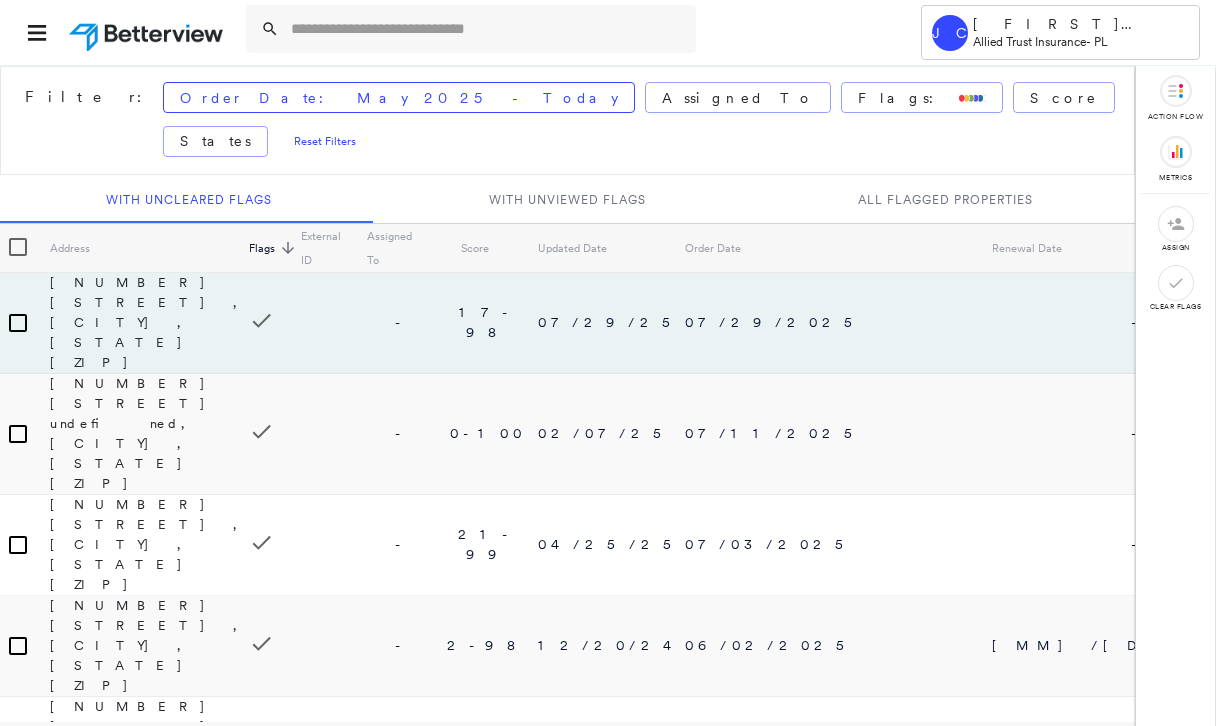 scroll, scrollTop: 0, scrollLeft: 0, axis: both 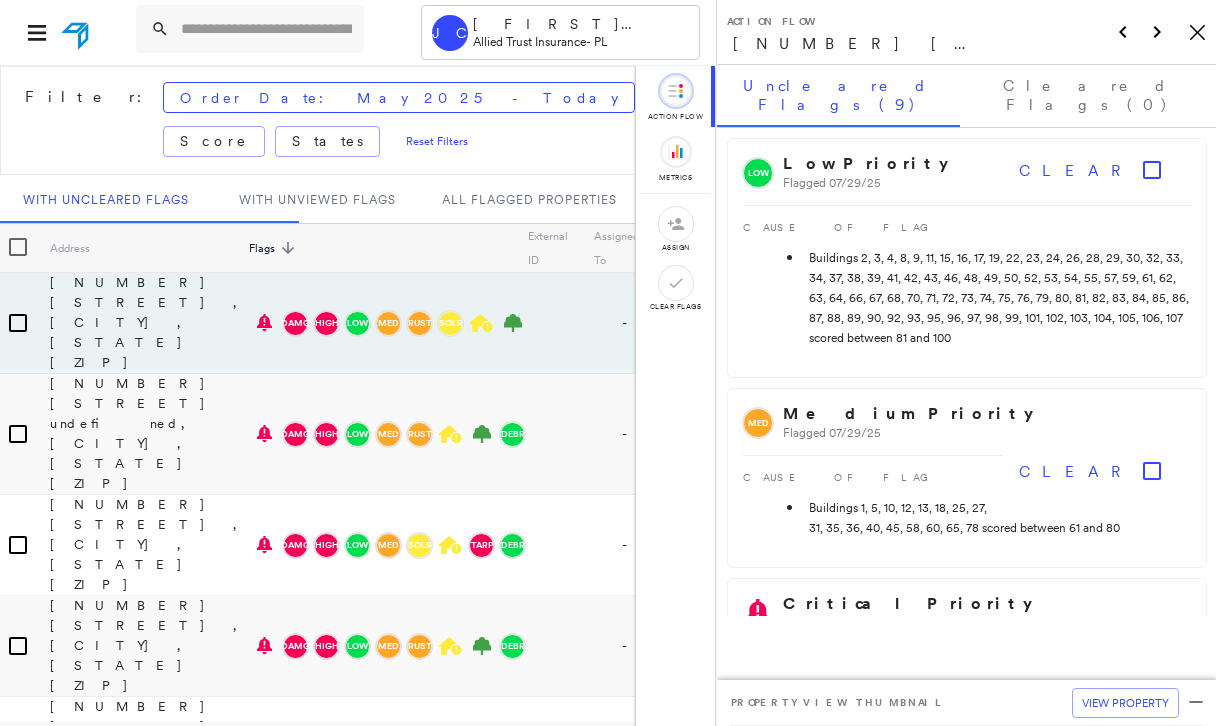 click at bounding box center [266, 29] 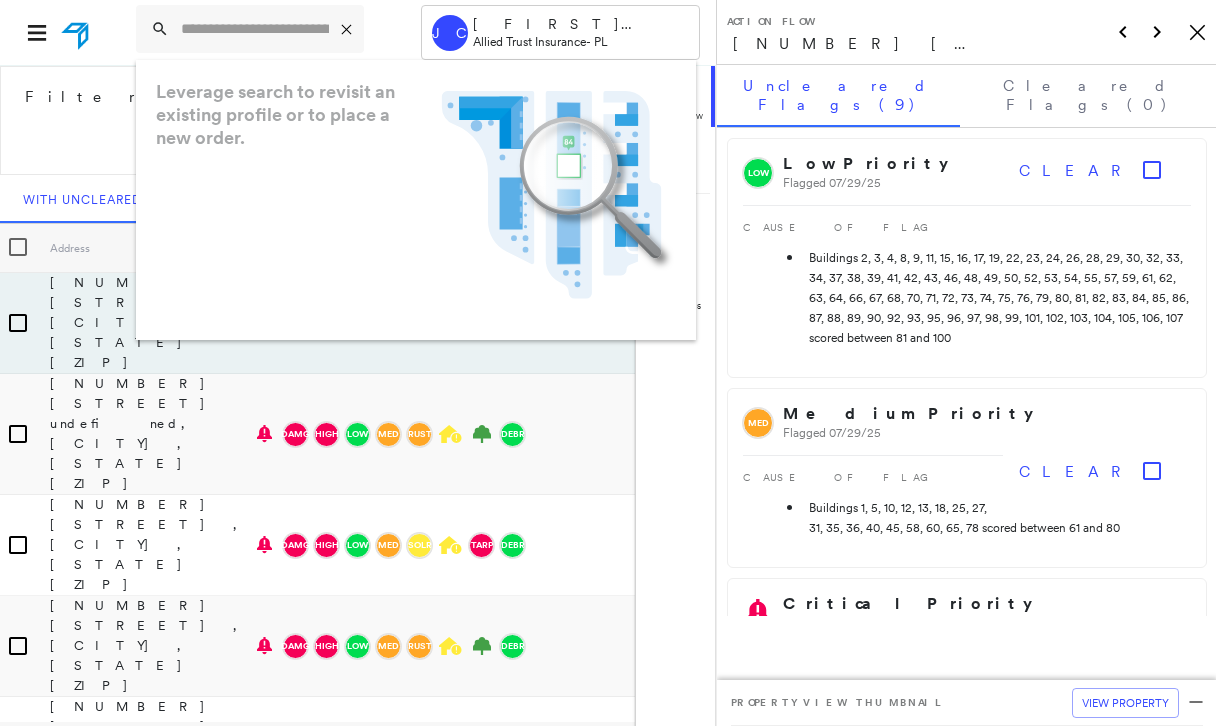 paste on "**********" 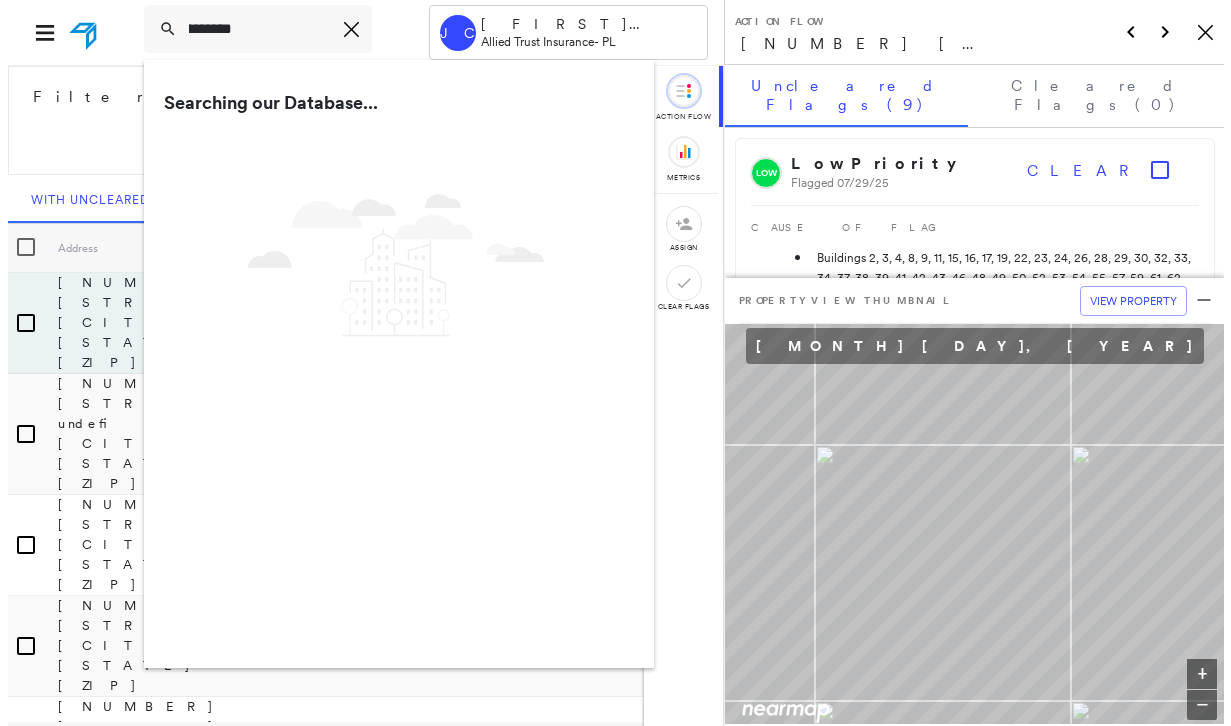 scroll, scrollTop: 0, scrollLeft: 298, axis: horizontal 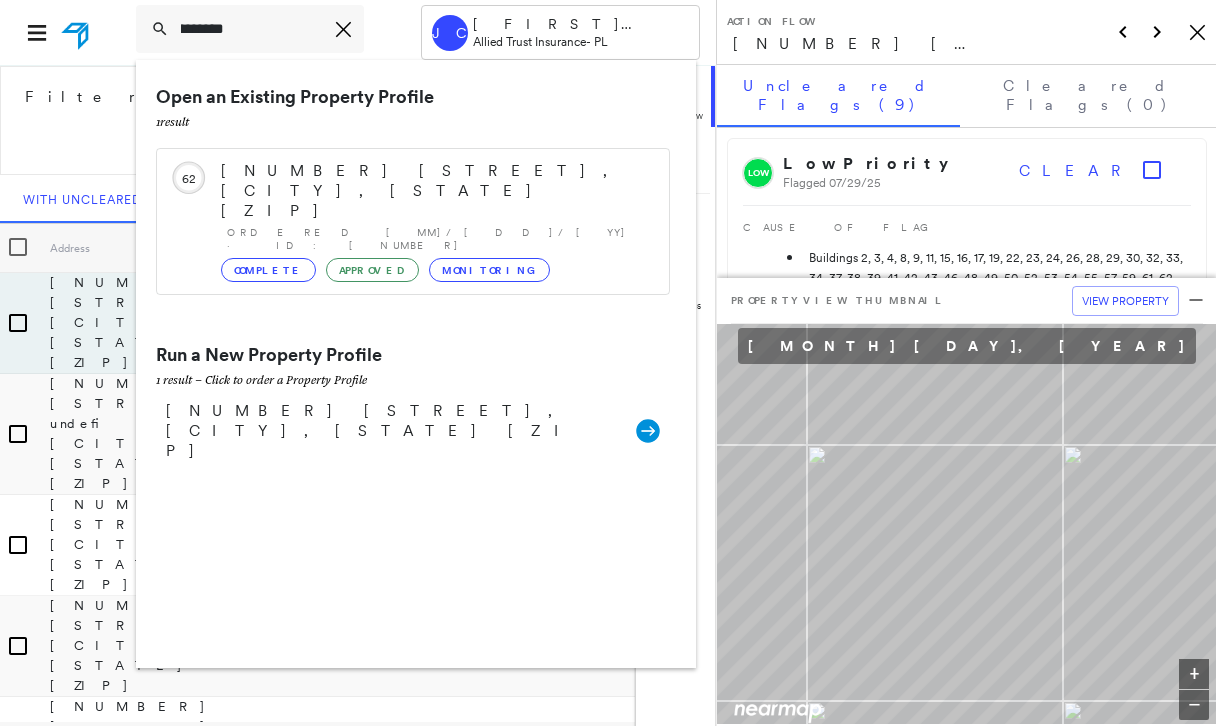 type on "**********" 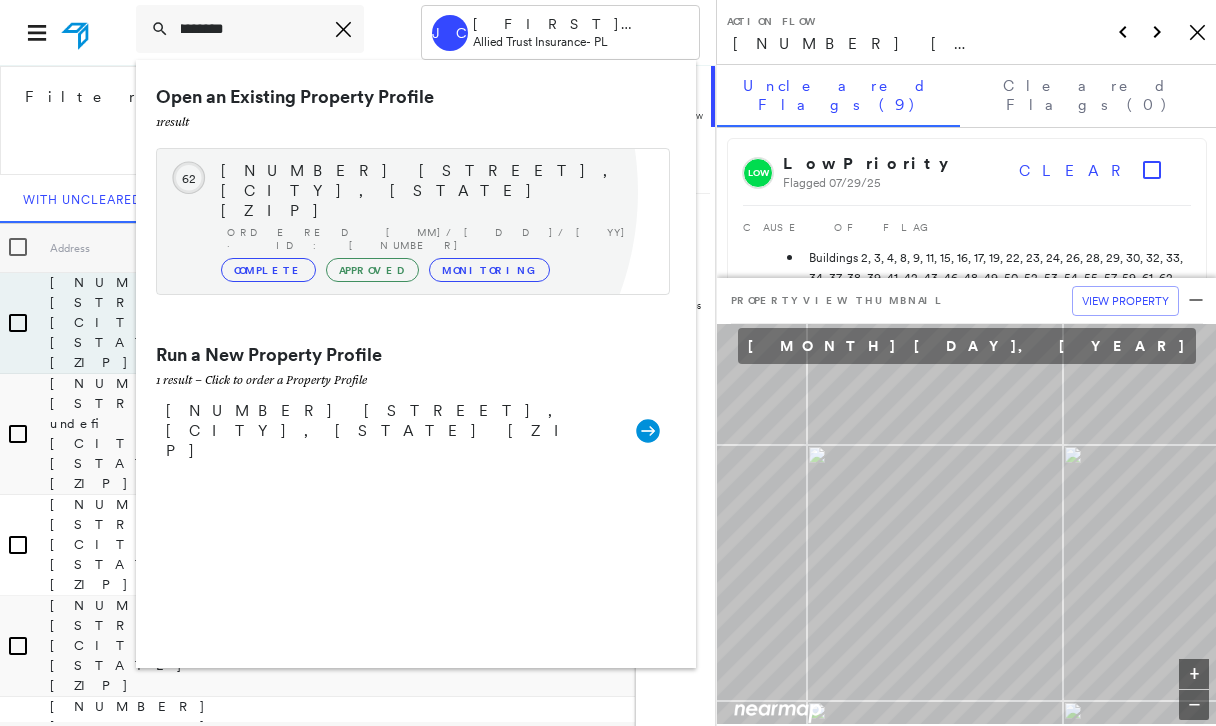 click on "[NUMBER] [STREET], [CITY], [STATE] [ZIP]" at bounding box center [435, 191] 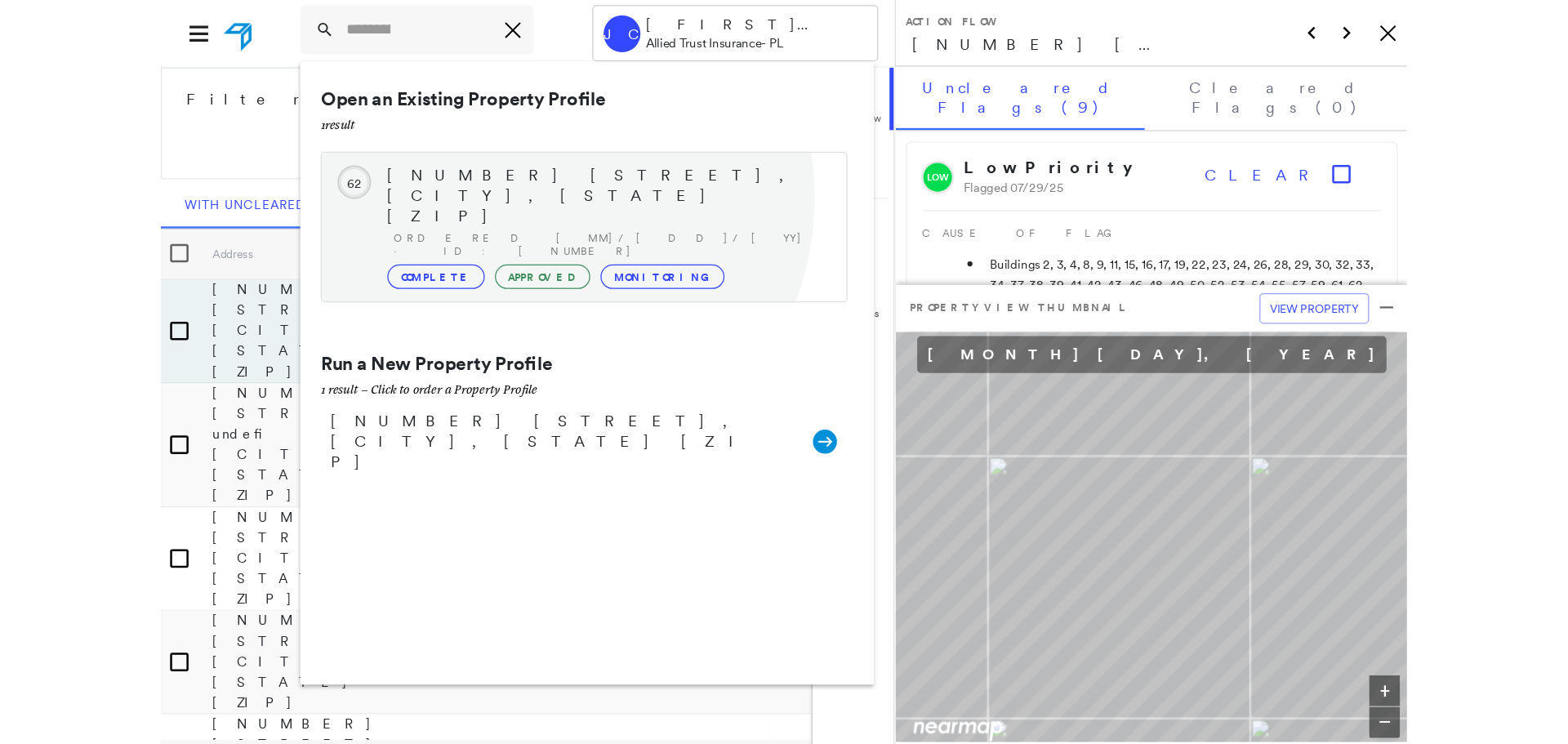scroll, scrollTop: 0, scrollLeft: 0, axis: both 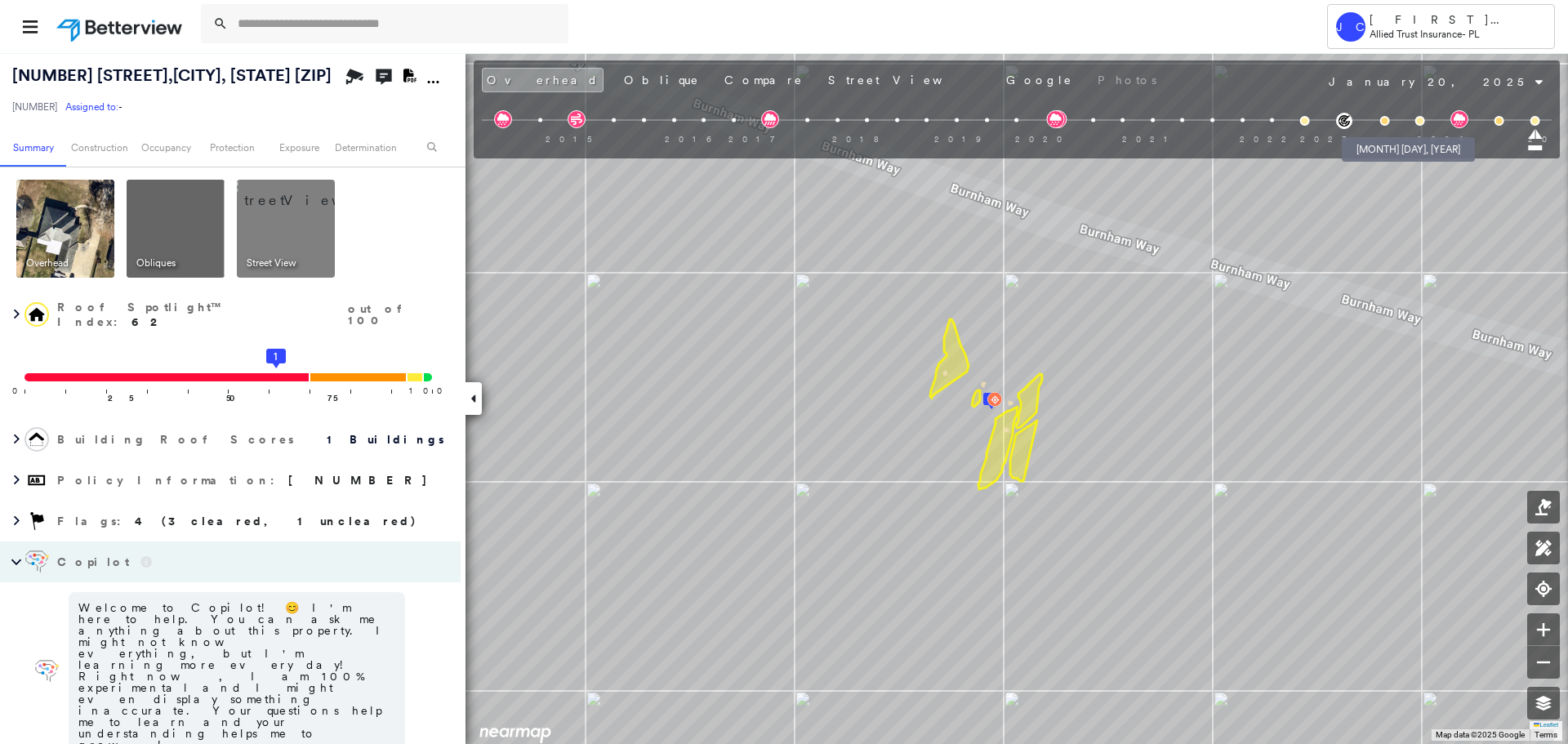 click at bounding box center (1384, 121) 